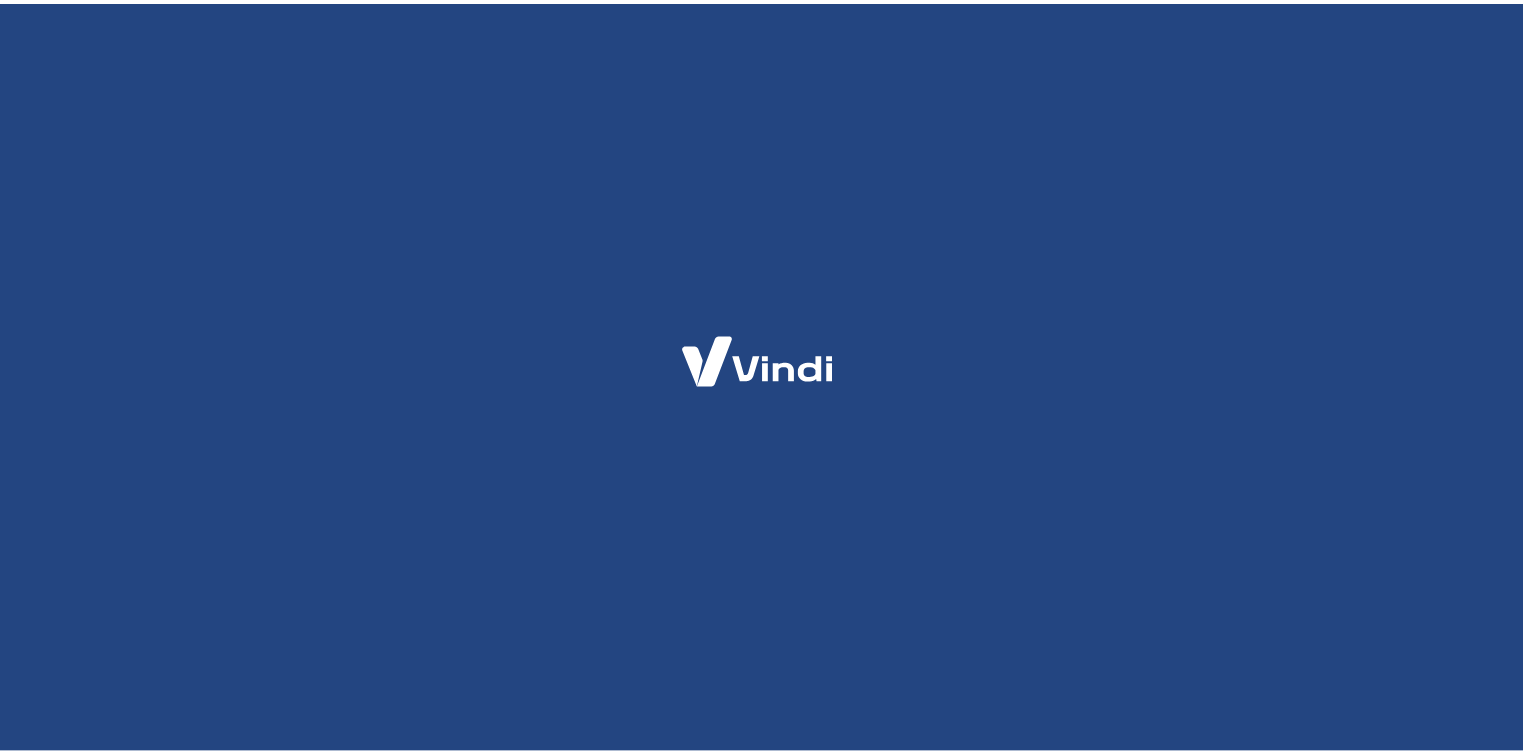 scroll, scrollTop: 0, scrollLeft: 0, axis: both 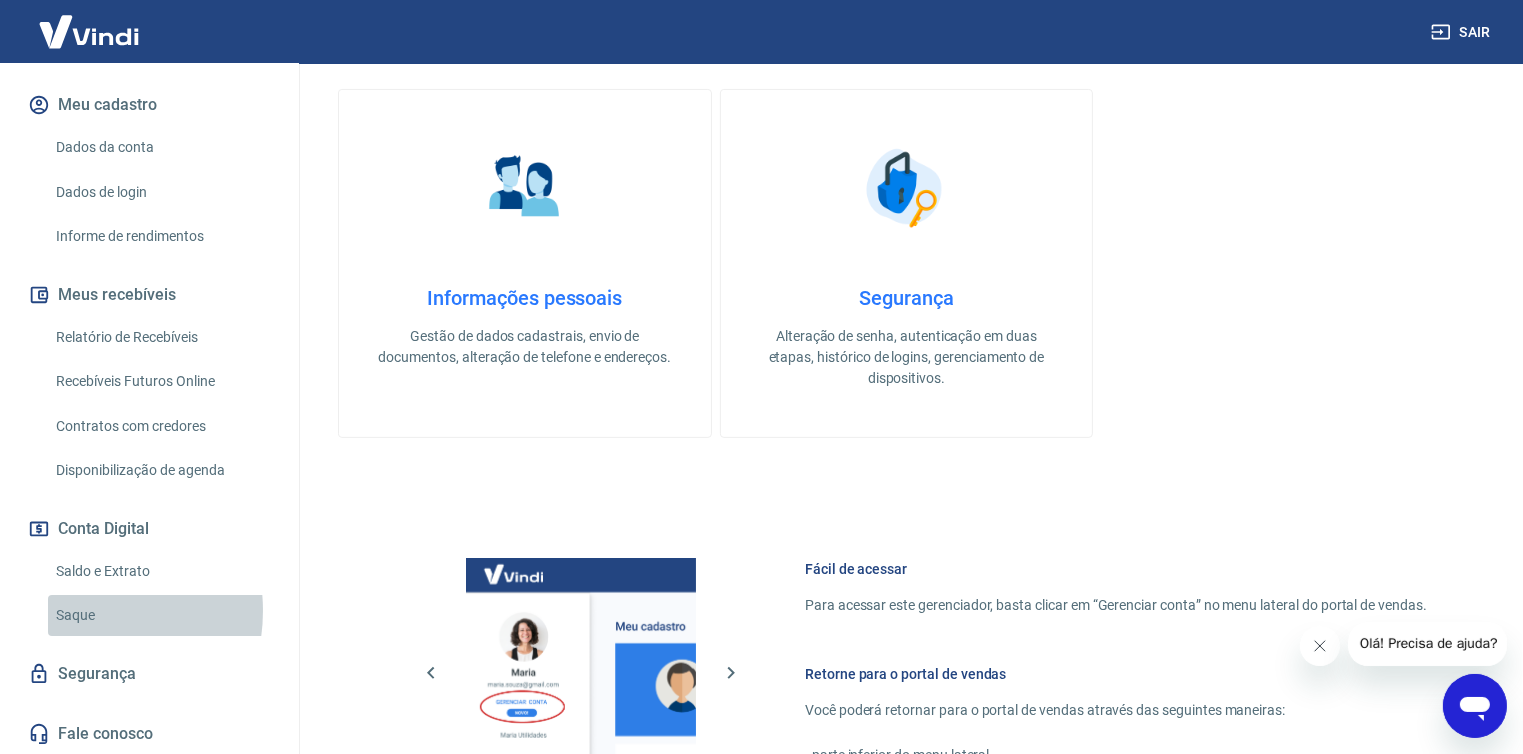 click on "Saque" at bounding box center [161, 615] 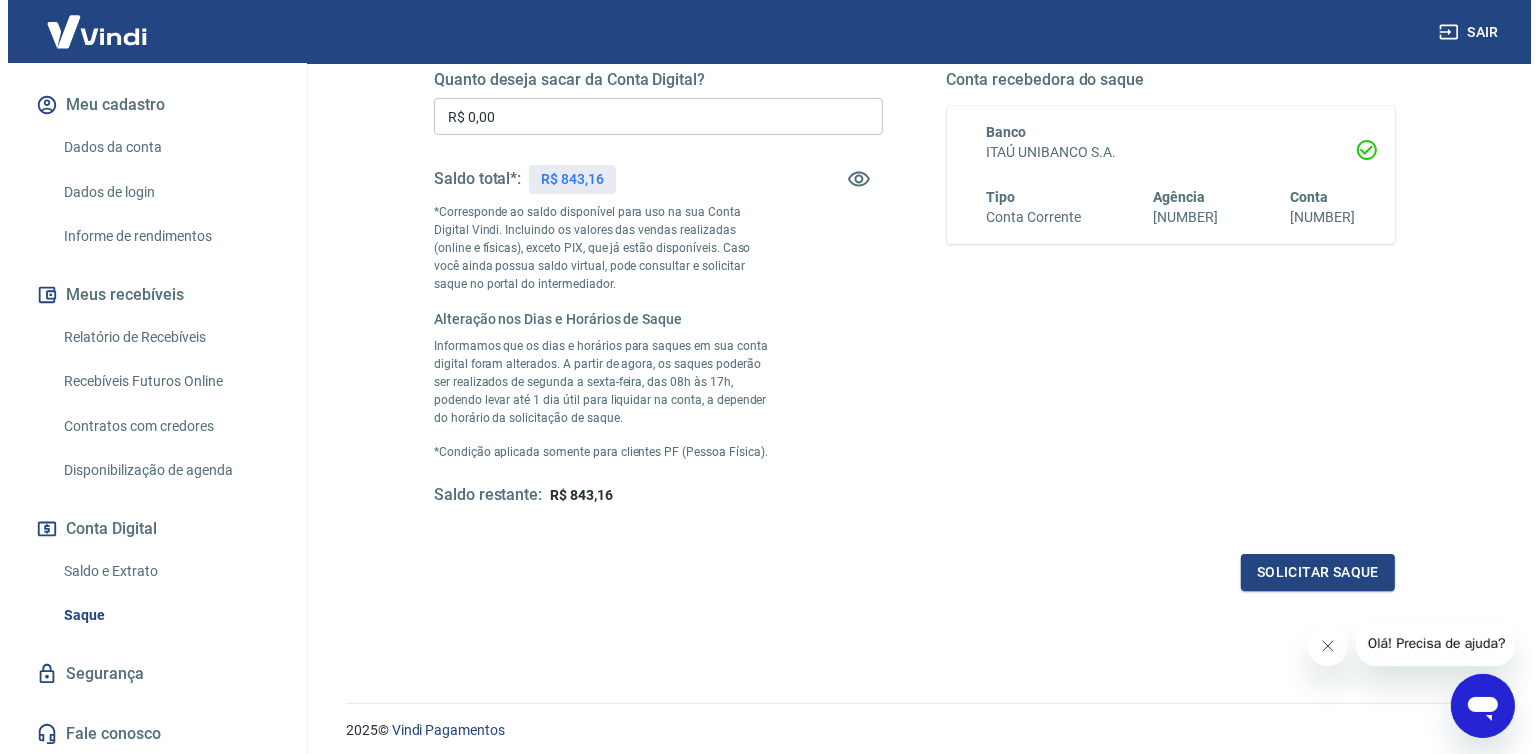 scroll, scrollTop: 301, scrollLeft: 0, axis: vertical 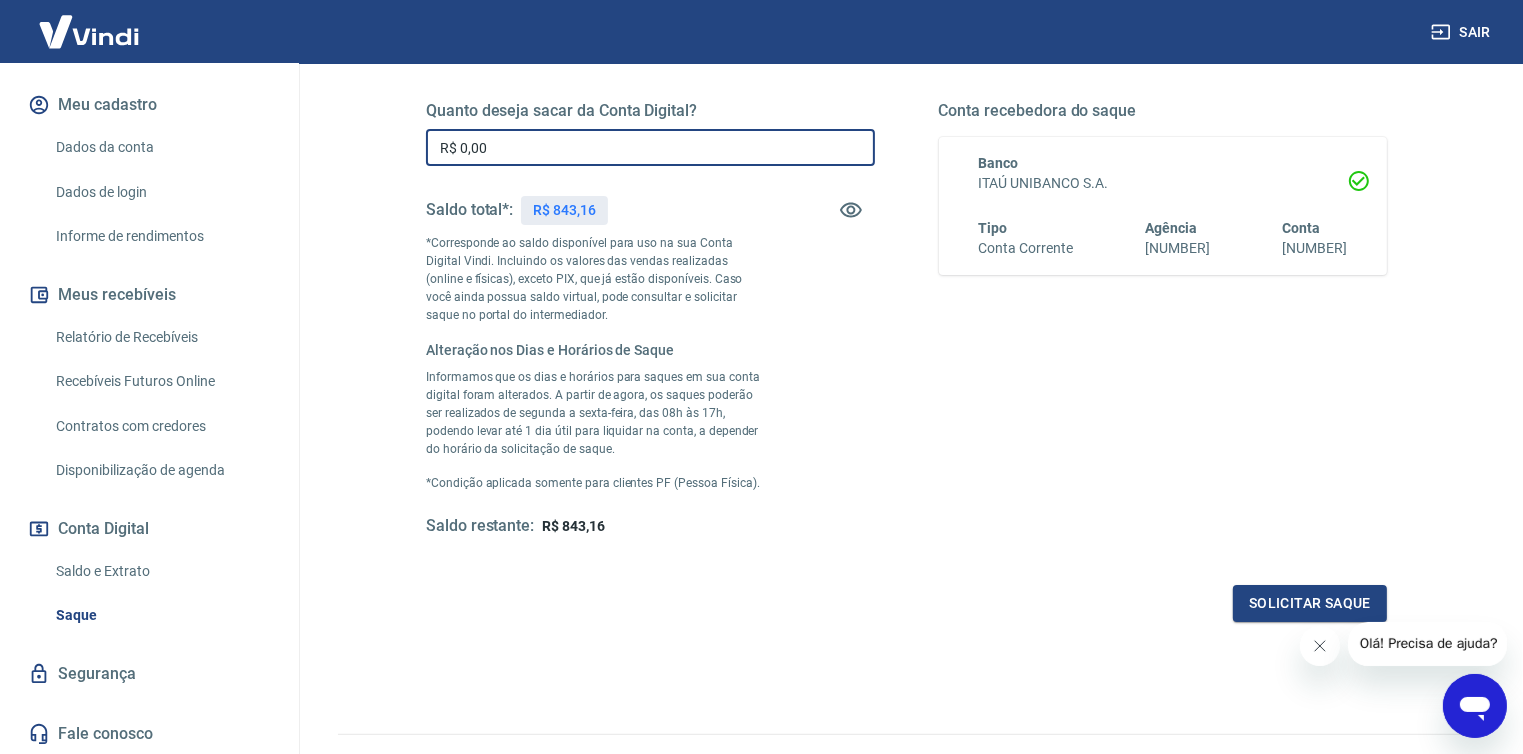 click on "R$ 0,00" at bounding box center [650, 147] 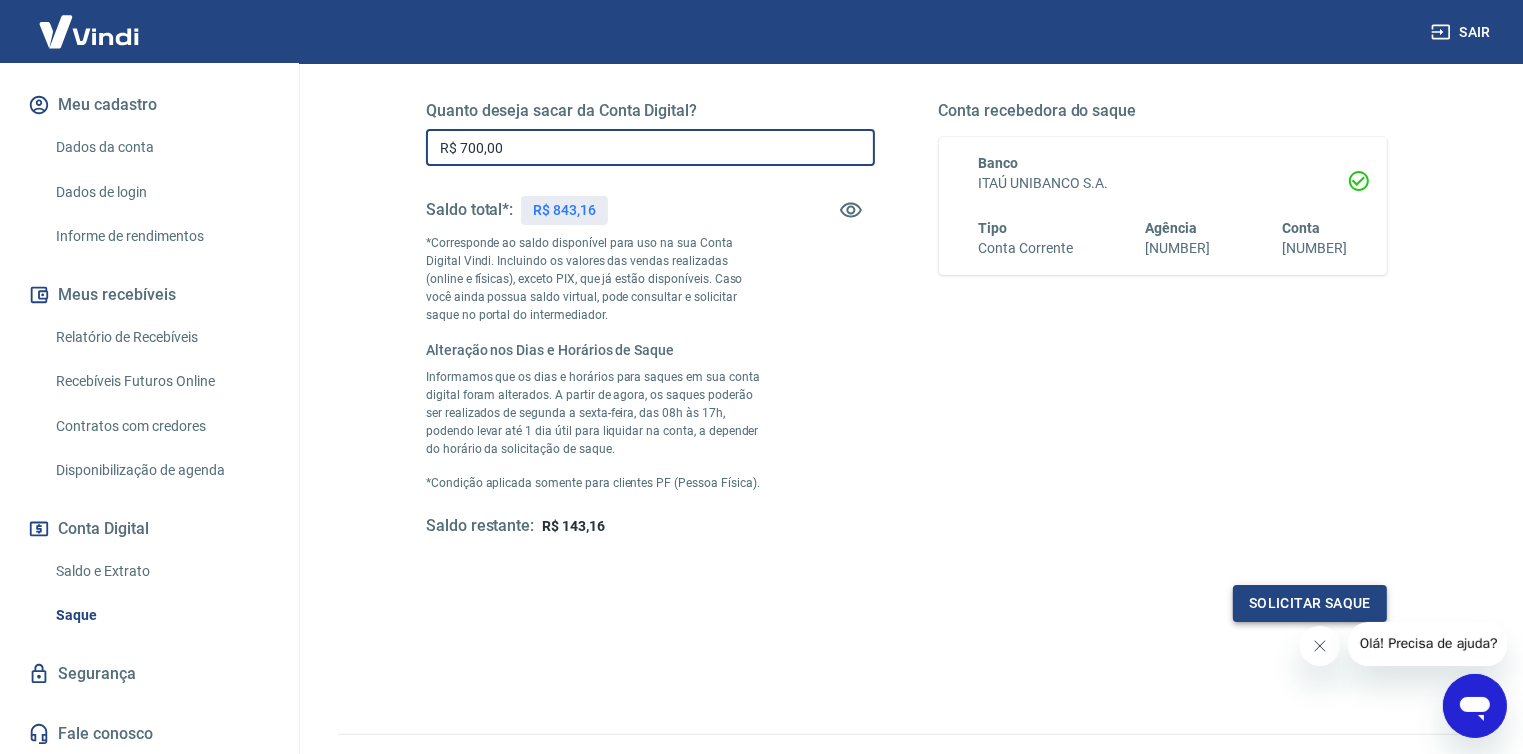 type on "R$ 700,00" 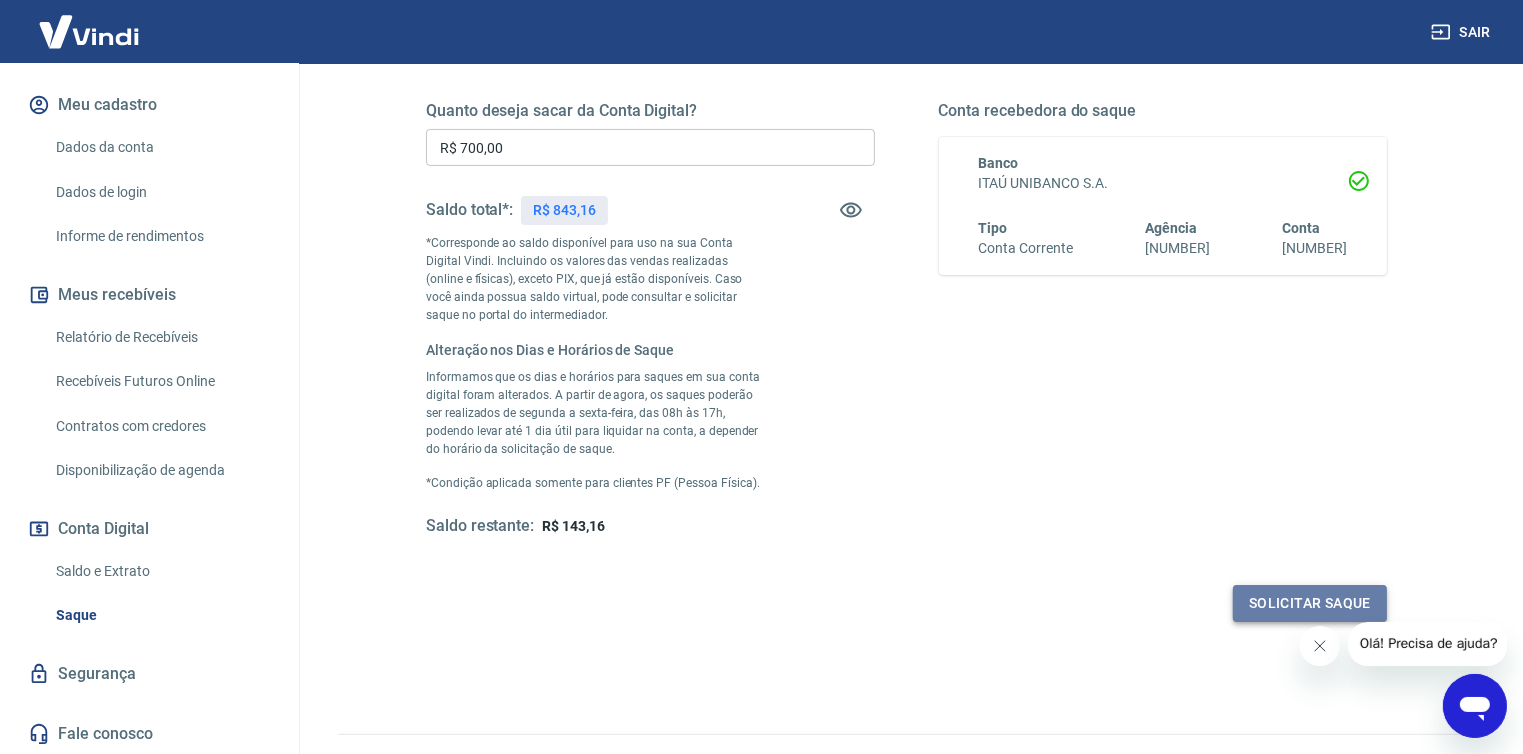 click on "Solicitar saque" at bounding box center (1310, 603) 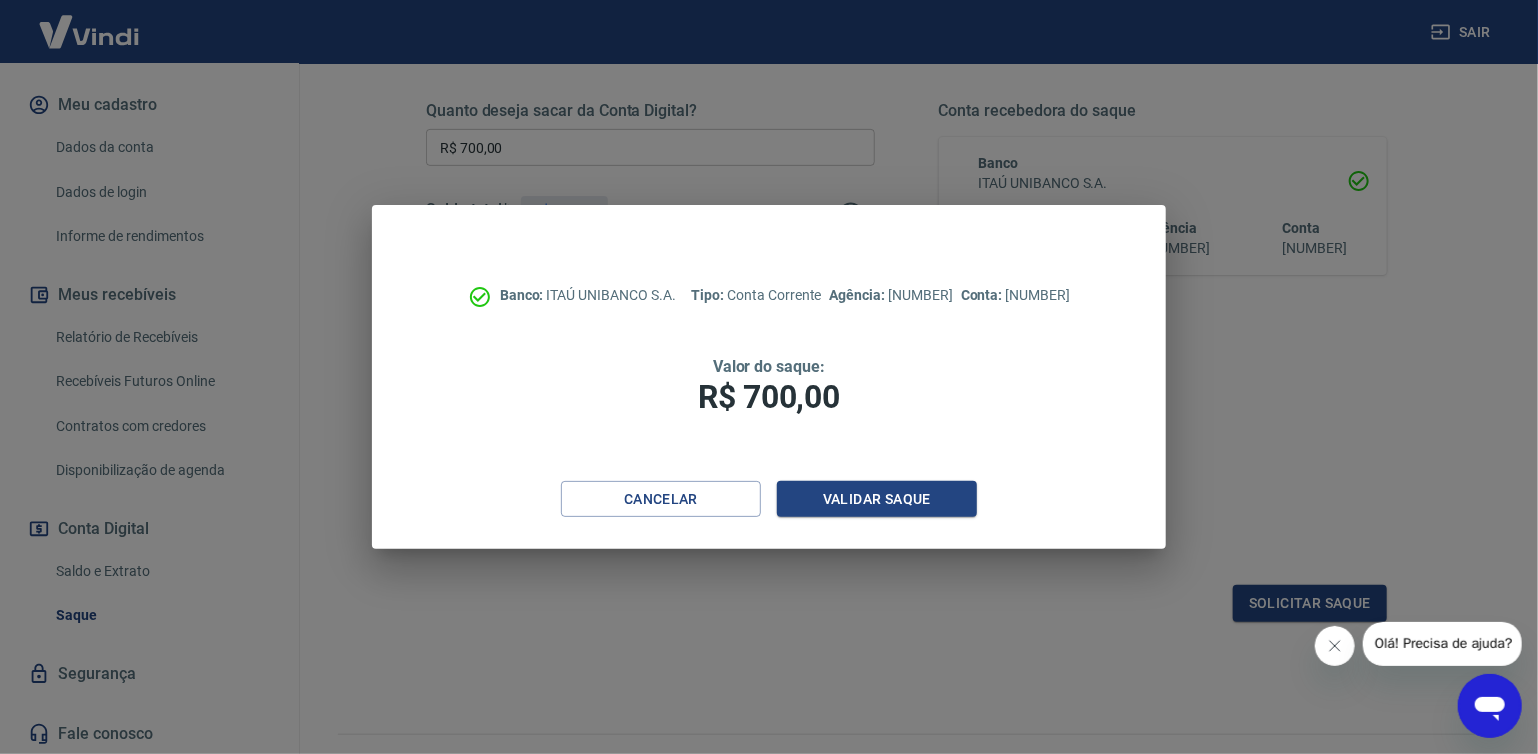 click on "Cancelar Validar saque" at bounding box center [769, 515] 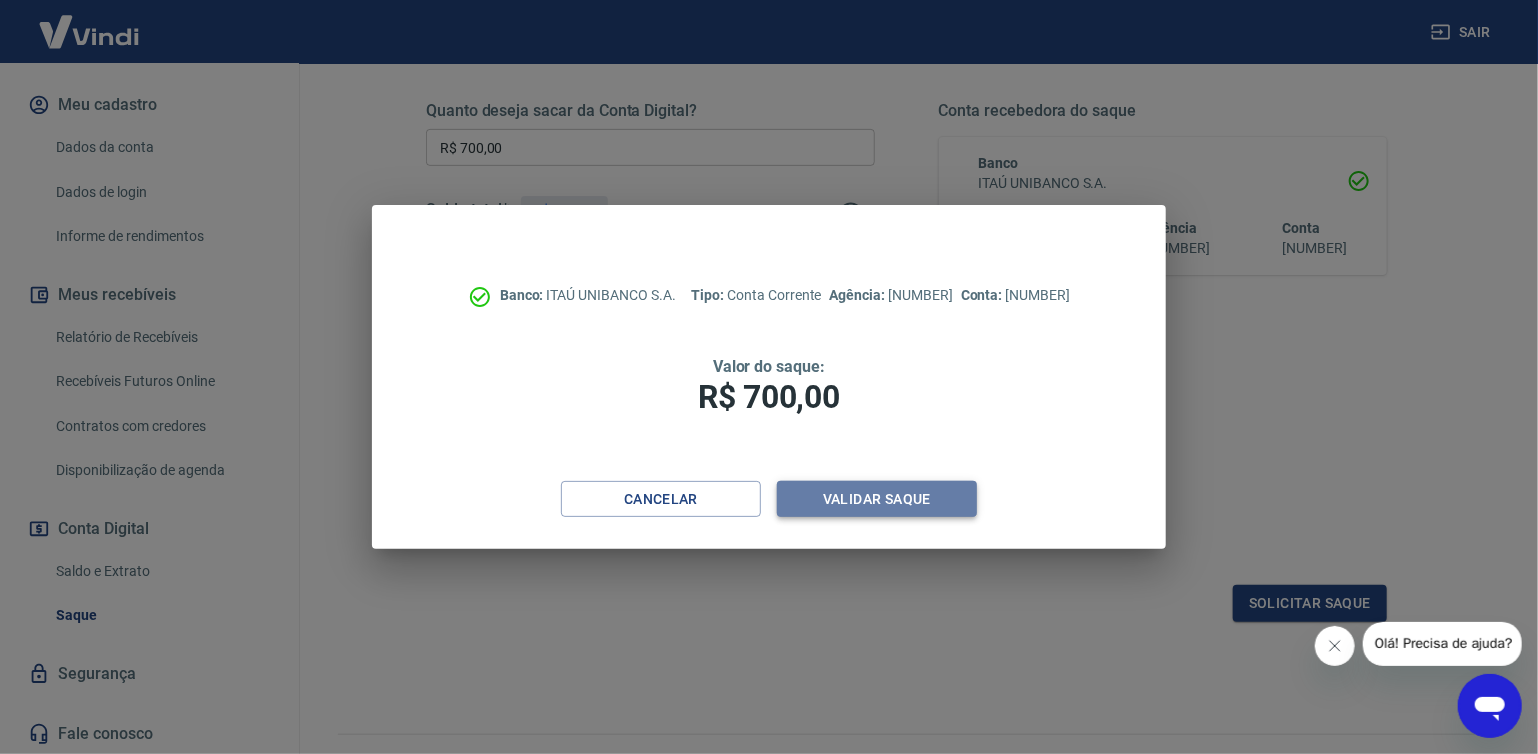 click on "Validar saque" at bounding box center (877, 499) 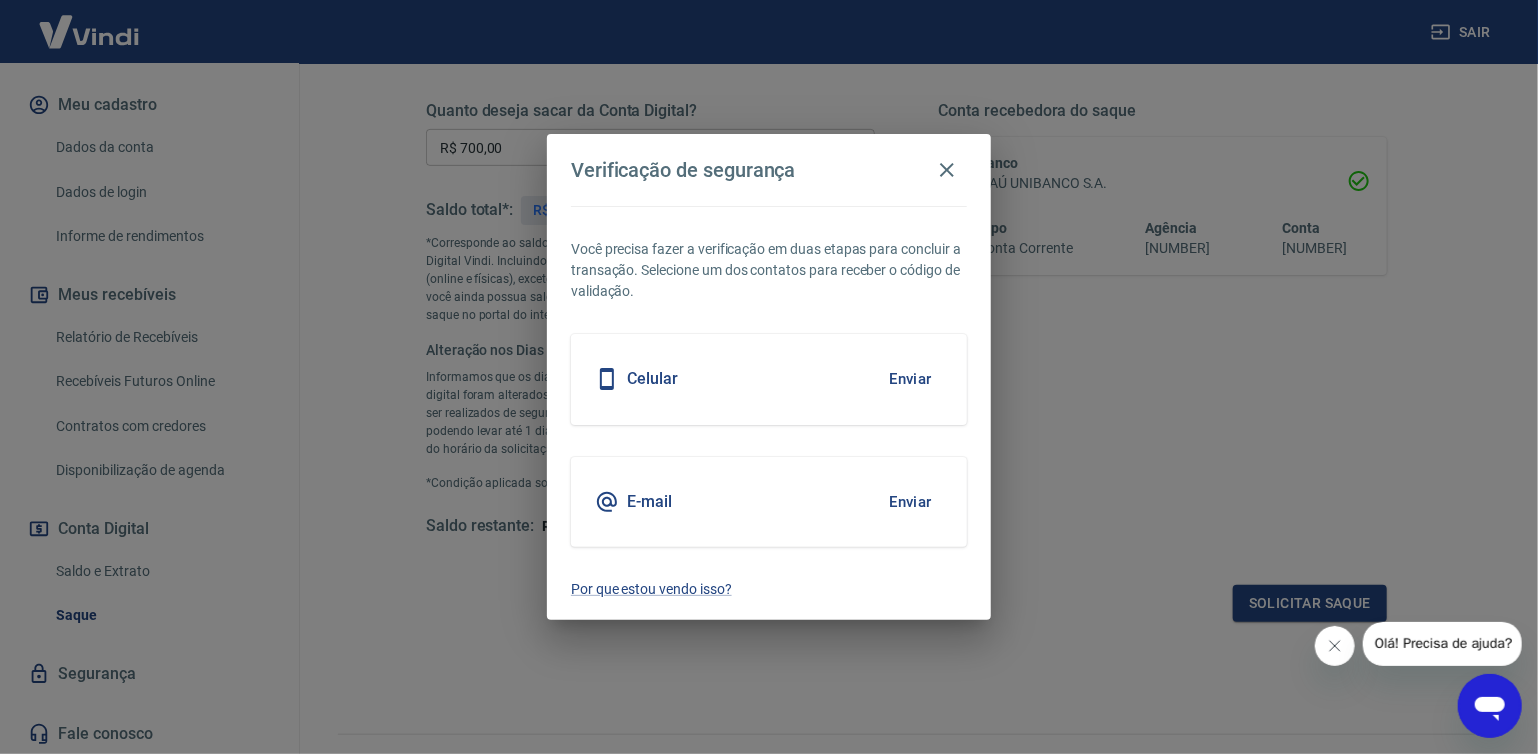 click on "Enviar" at bounding box center [910, 502] 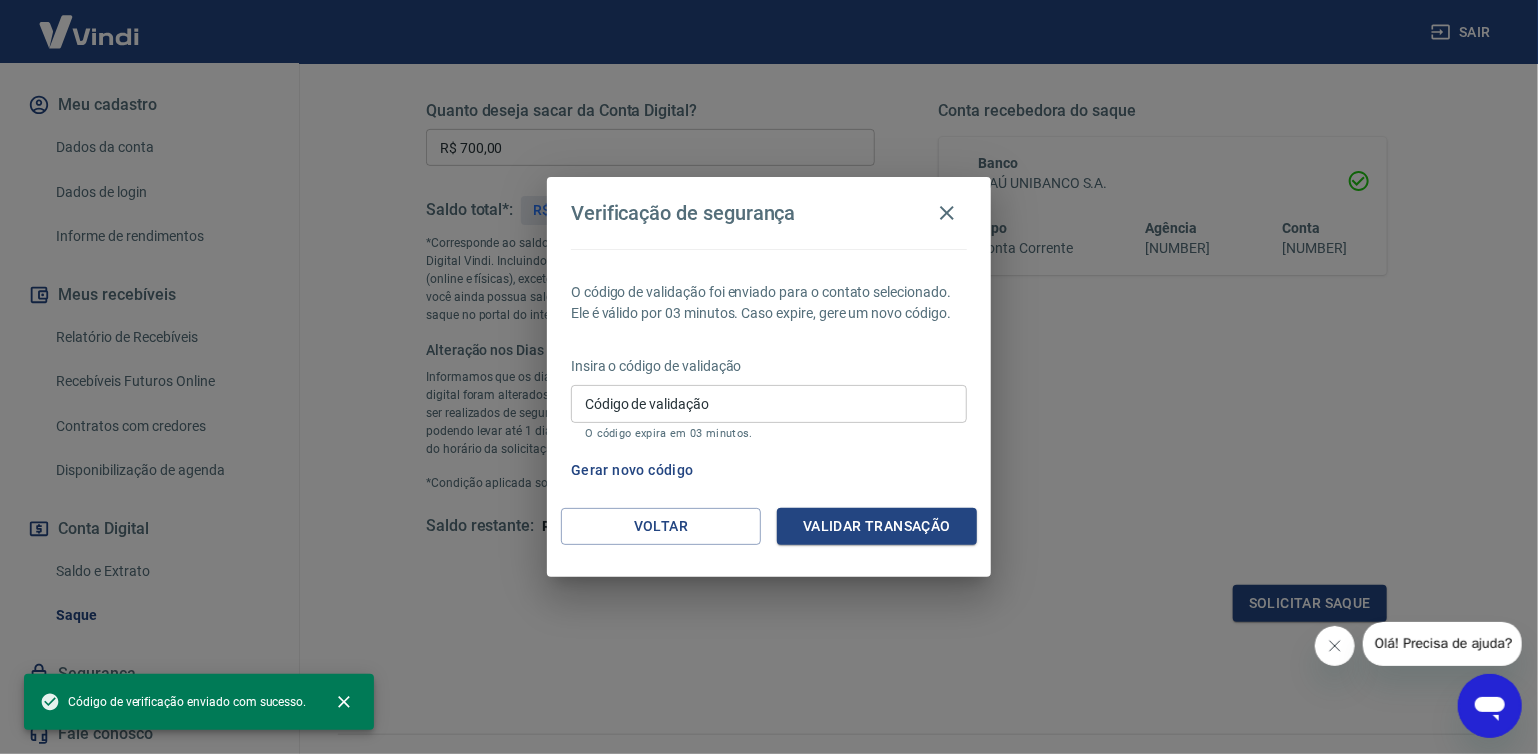 click on "Código de validação" at bounding box center [769, 403] 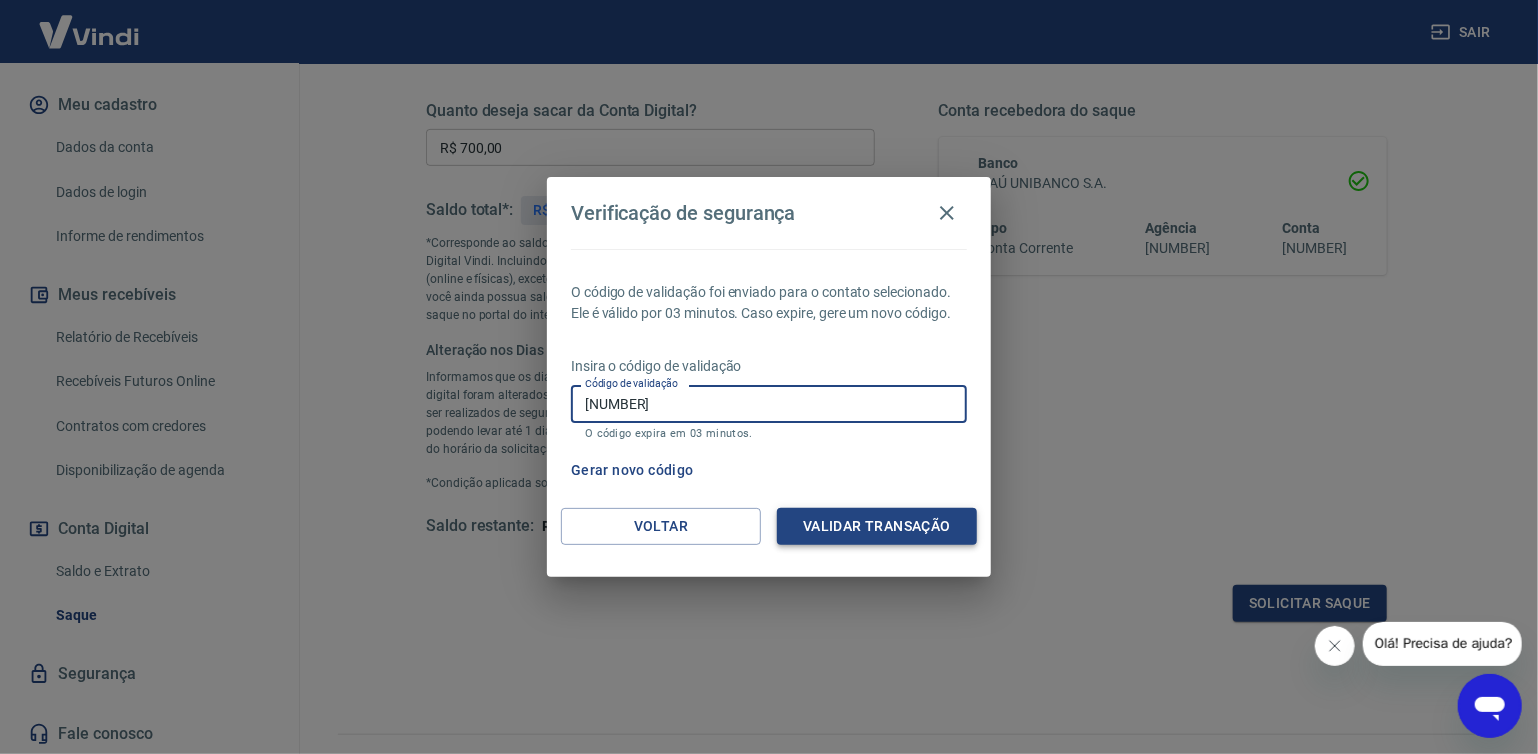 type on "[NUMBER]" 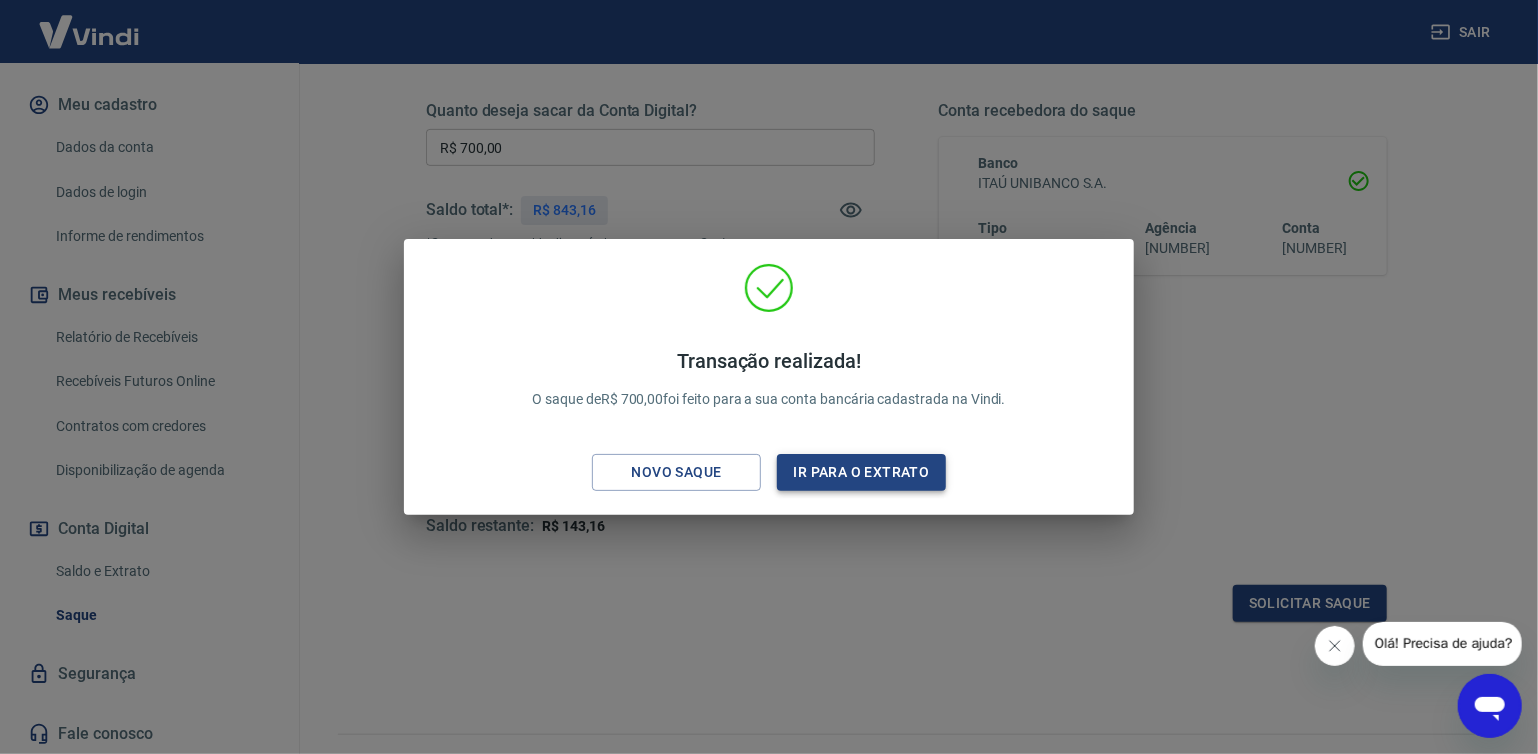 click on "Ir para o extrato" at bounding box center (861, 472) 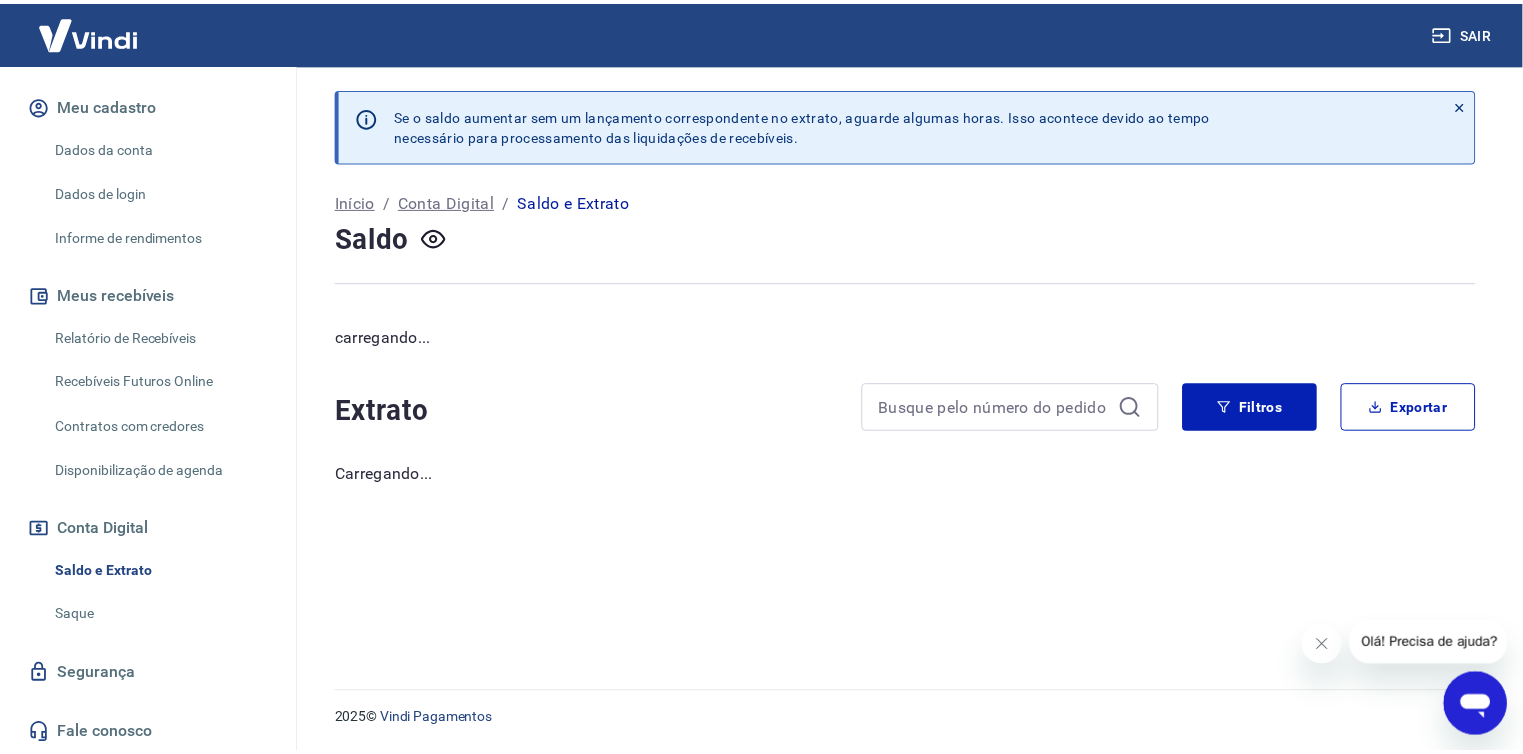 scroll, scrollTop: 0, scrollLeft: 0, axis: both 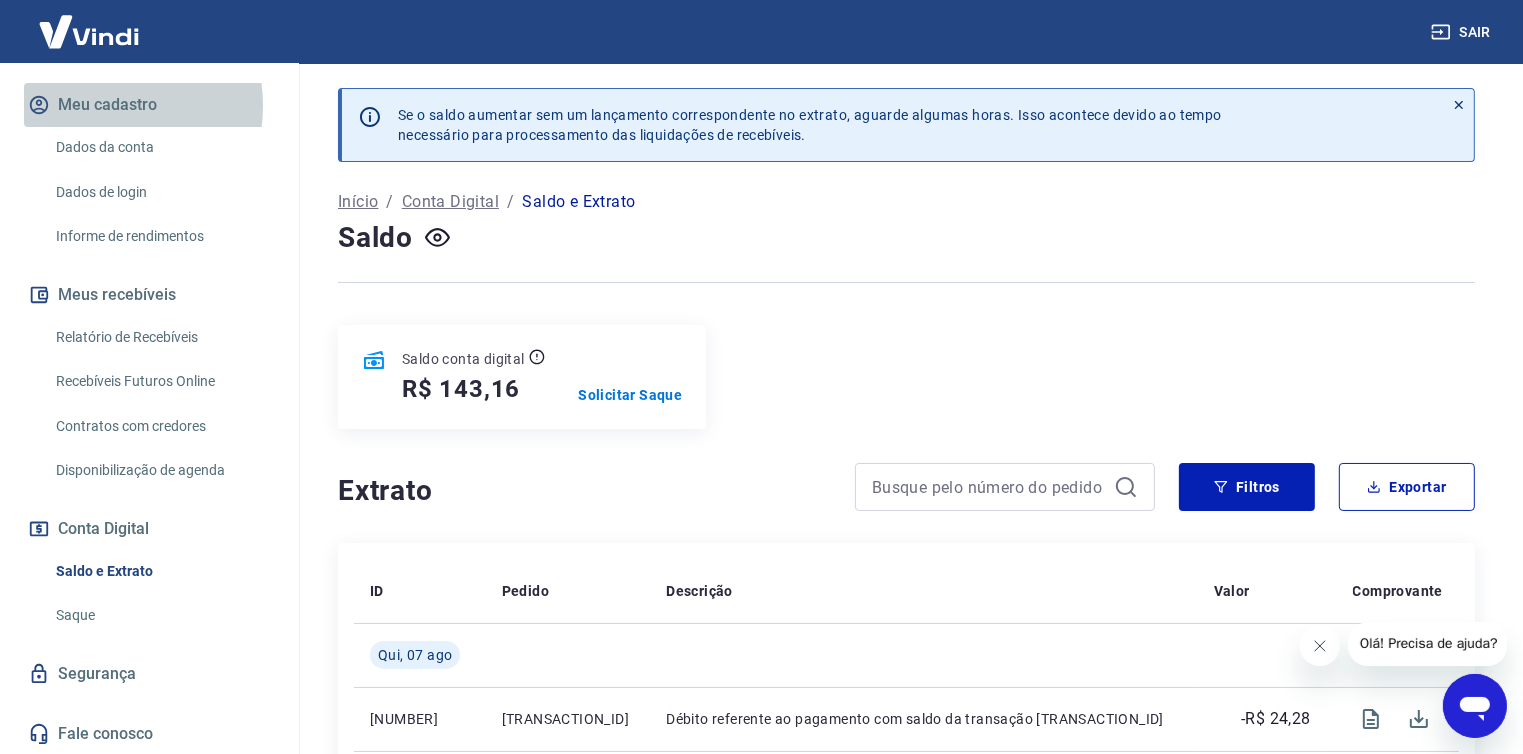 click on "Meu cadastro" at bounding box center (149, 105) 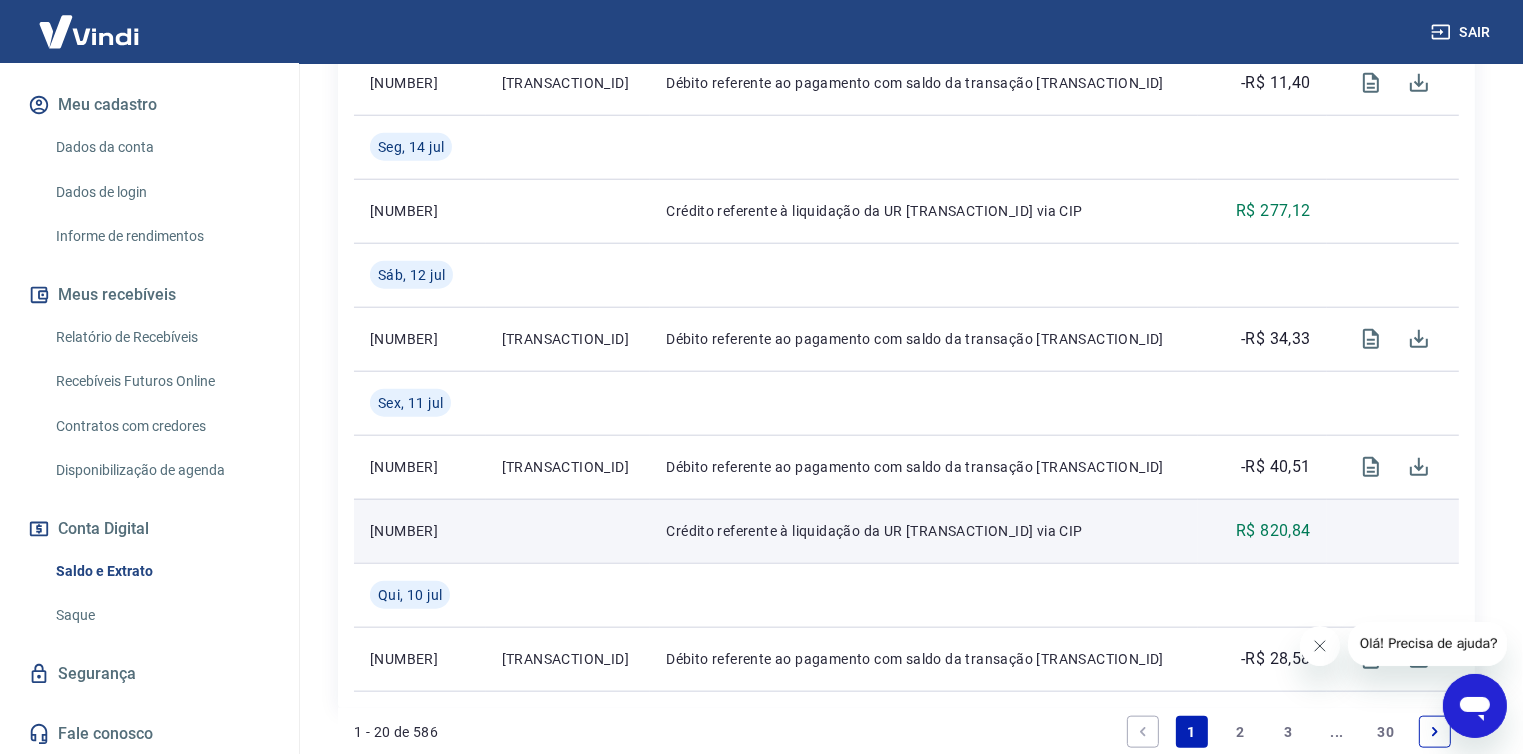 scroll, scrollTop: 1771, scrollLeft: 0, axis: vertical 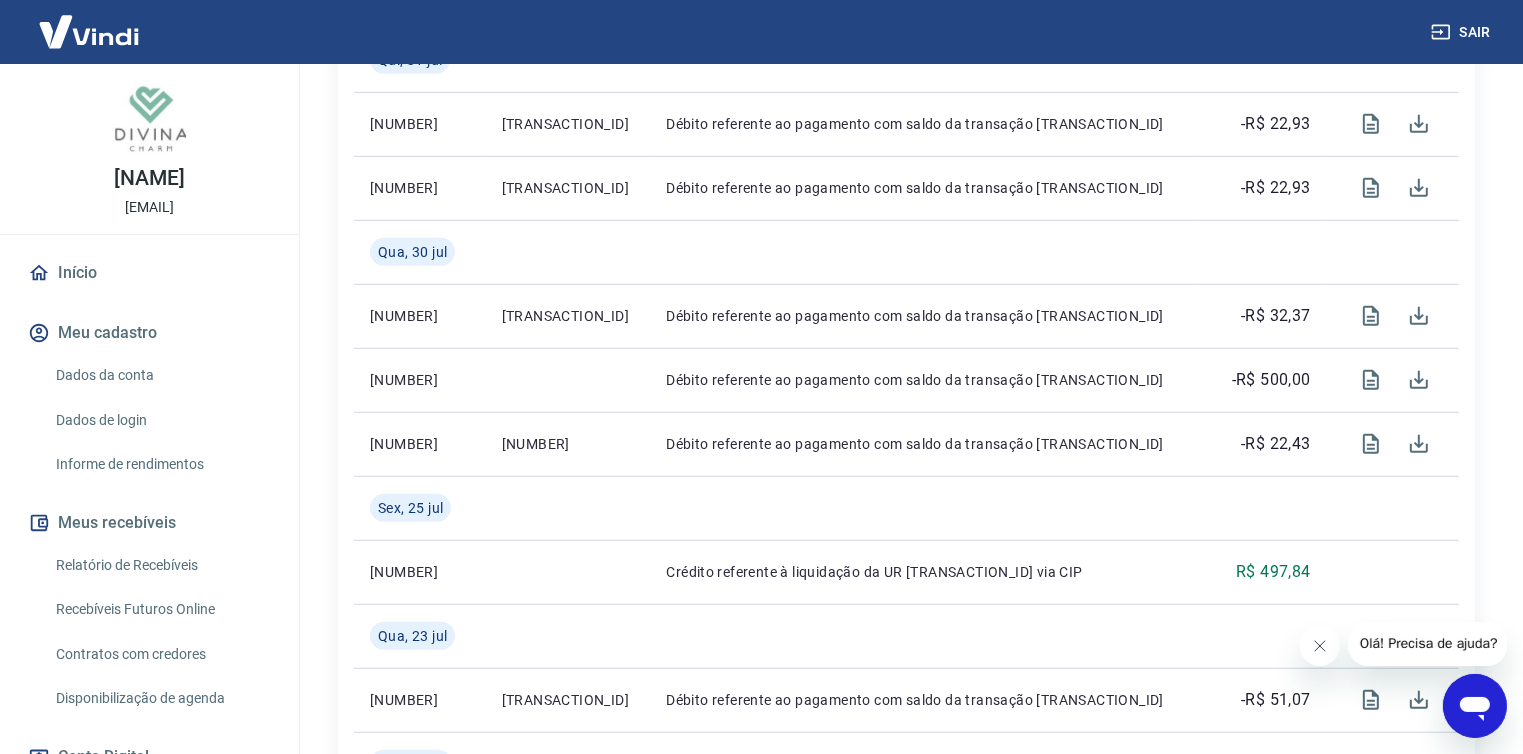click on "Início" at bounding box center [149, 273] 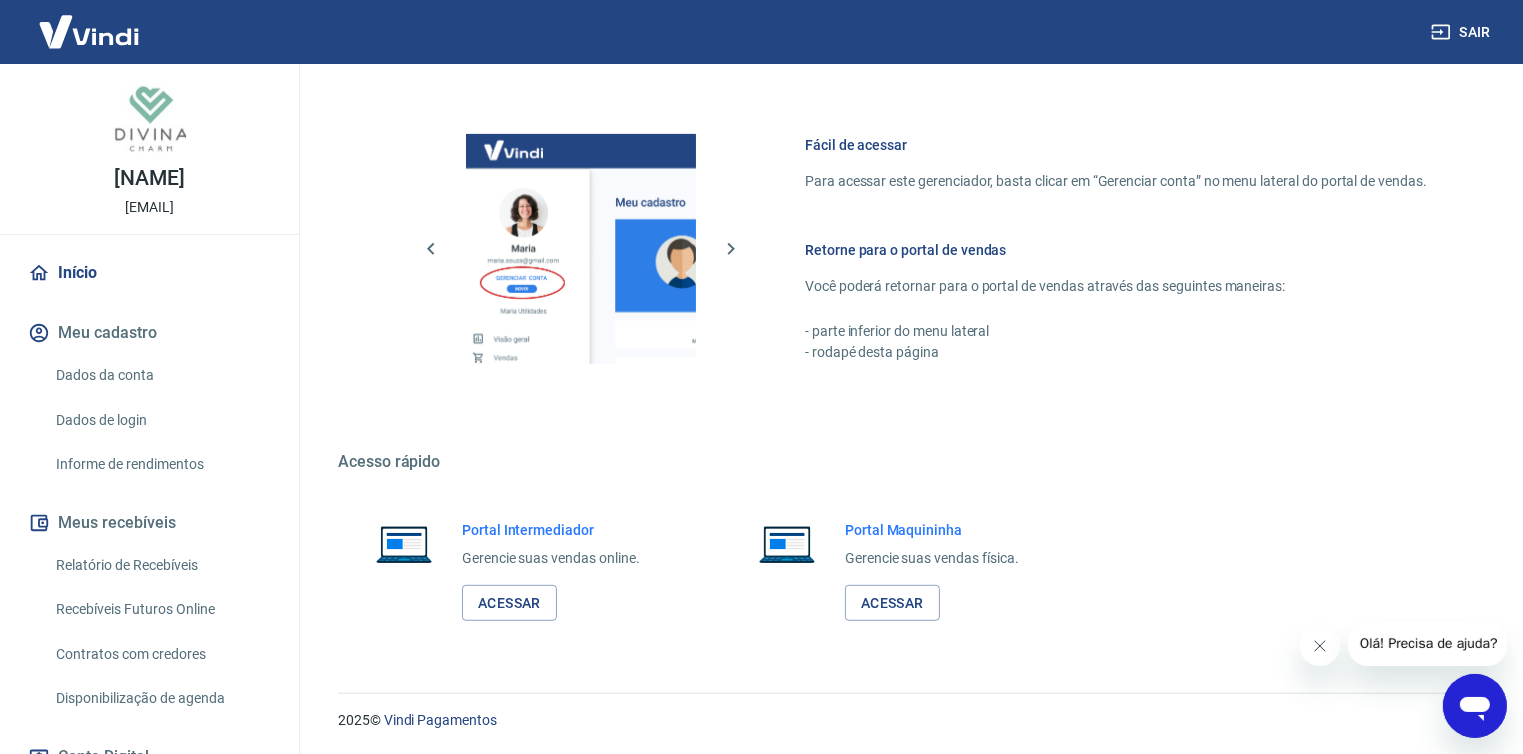 scroll, scrollTop: 824, scrollLeft: 0, axis: vertical 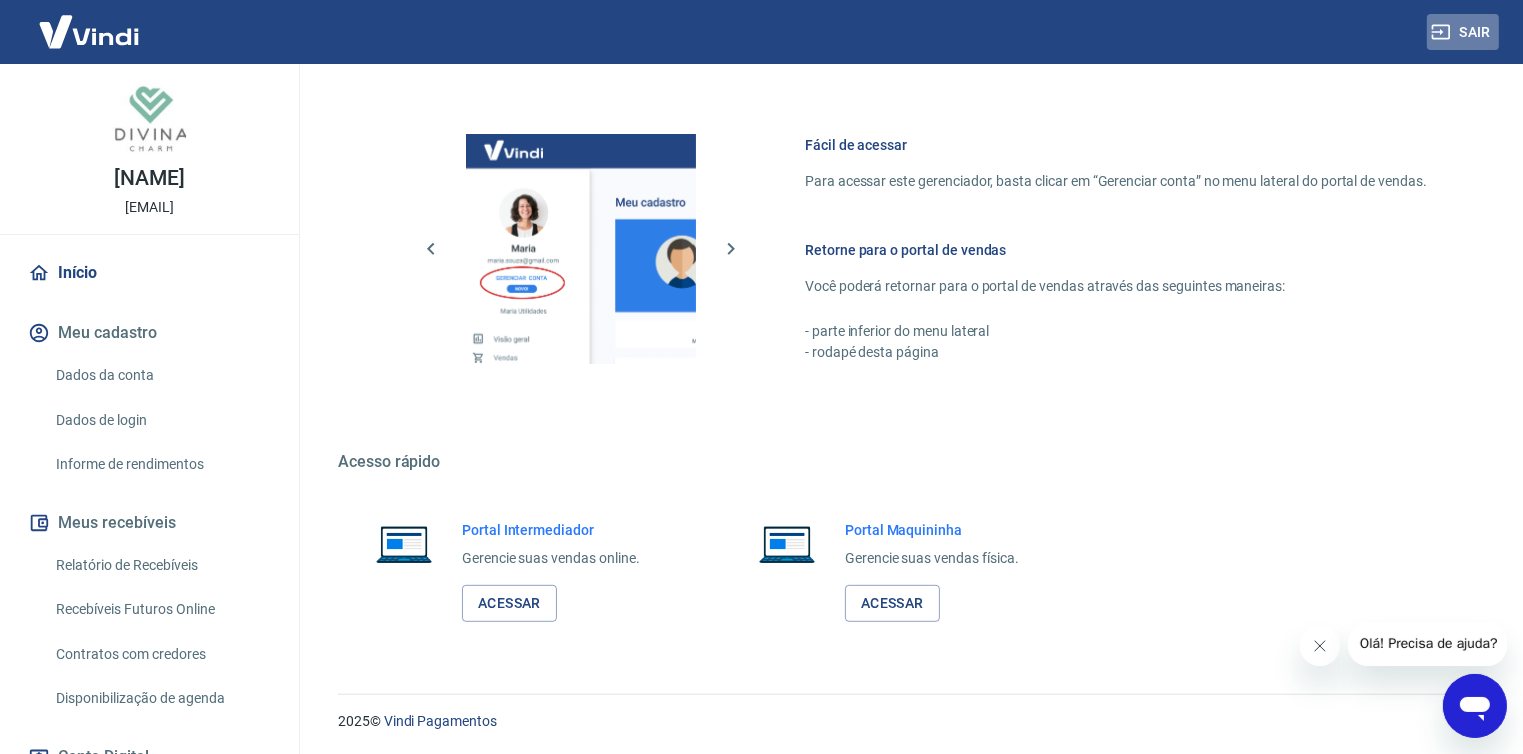click on "Sair" at bounding box center (1463, 32) 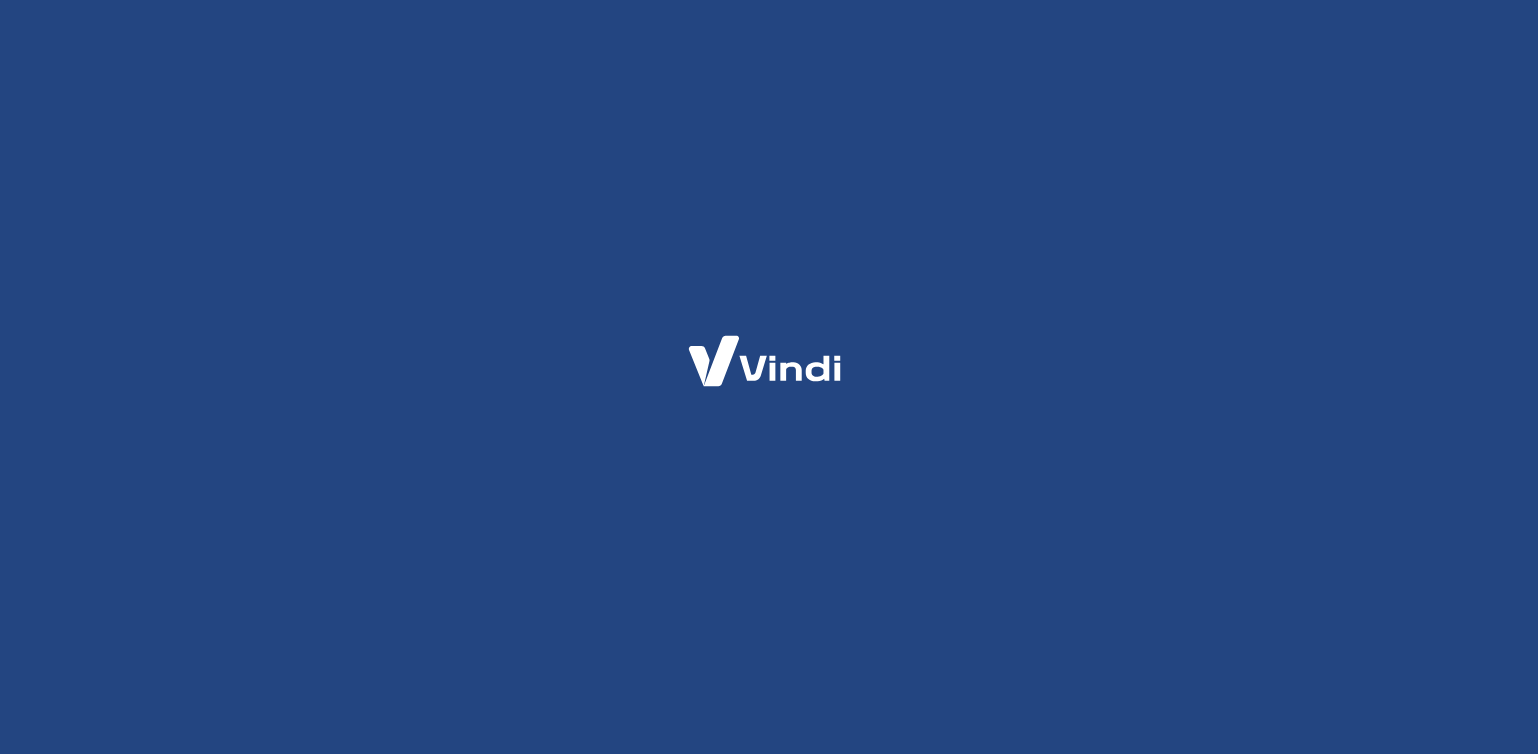 scroll, scrollTop: 0, scrollLeft: 0, axis: both 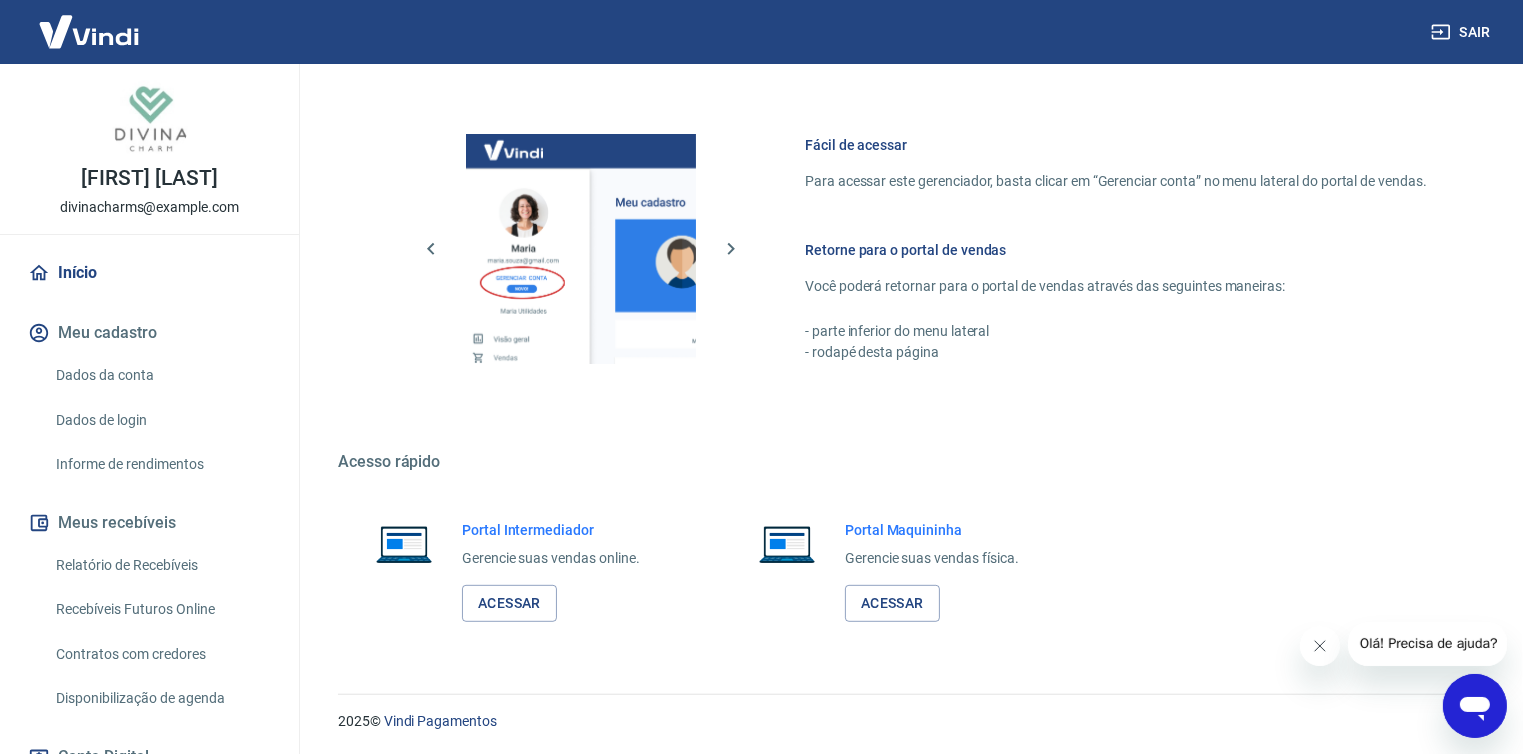 click on "Início" at bounding box center (149, 273) 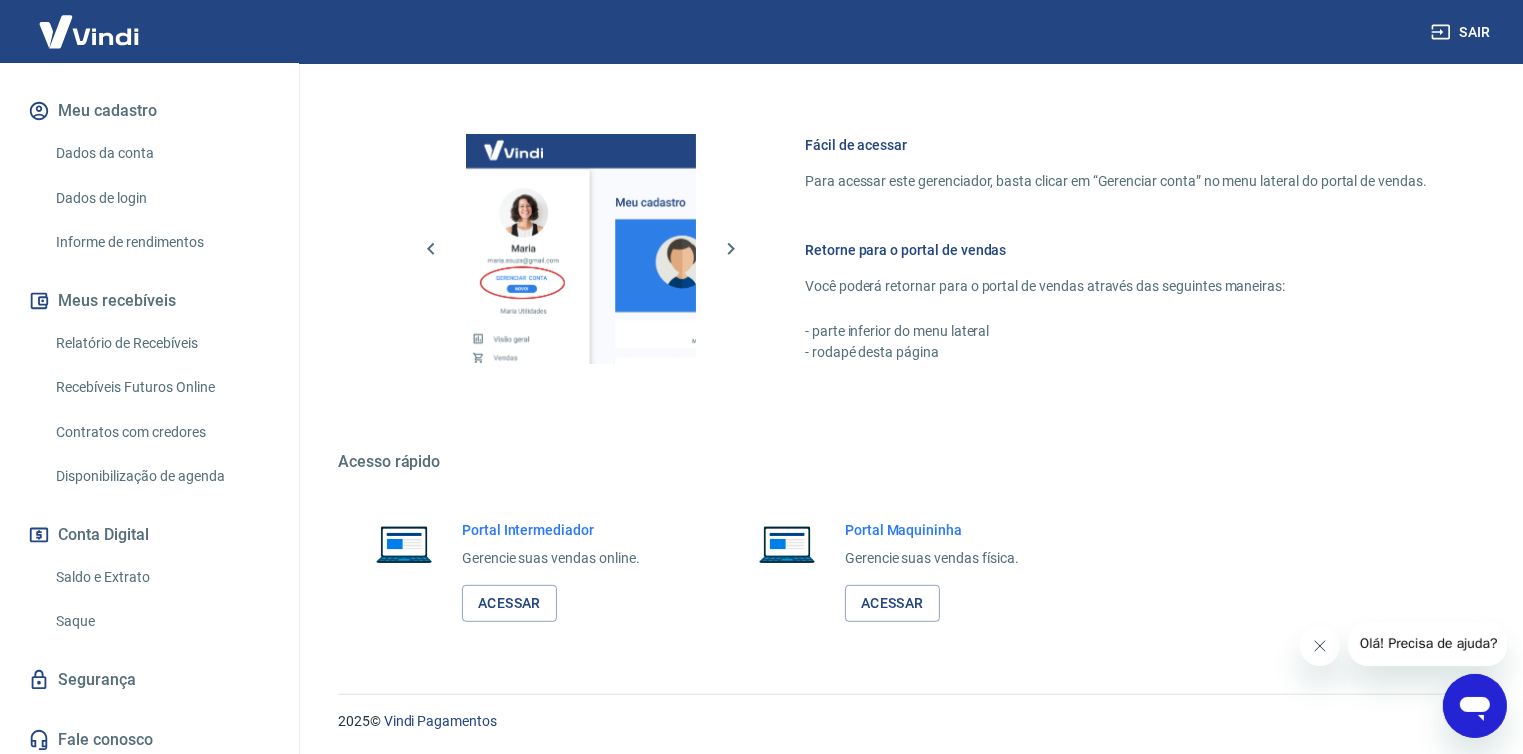 scroll, scrollTop: 228, scrollLeft: 0, axis: vertical 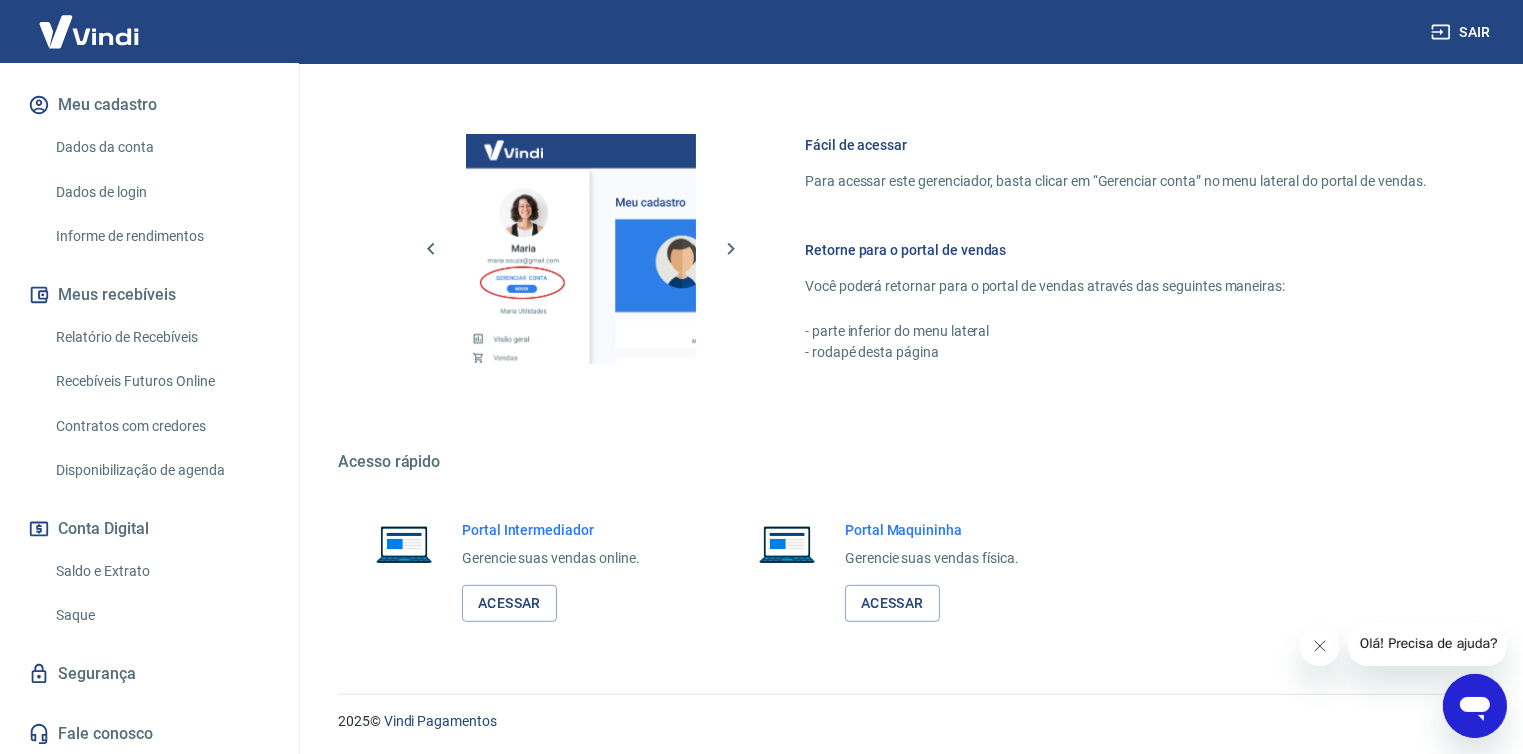 click on "Portal Intermediador Gerencie suas vendas online. Acessar" at bounding box center (551, 571) 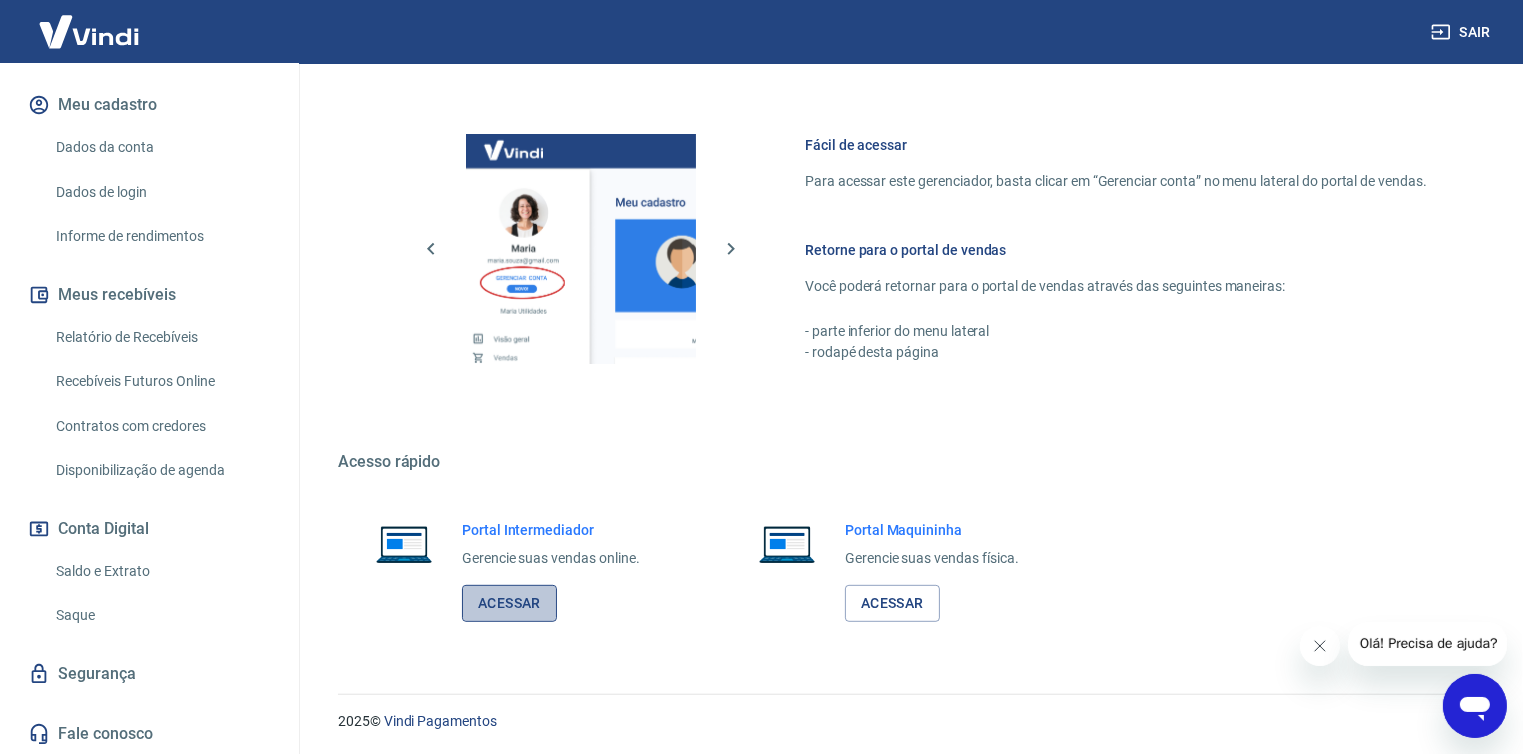 click on "Acessar" at bounding box center (509, 603) 